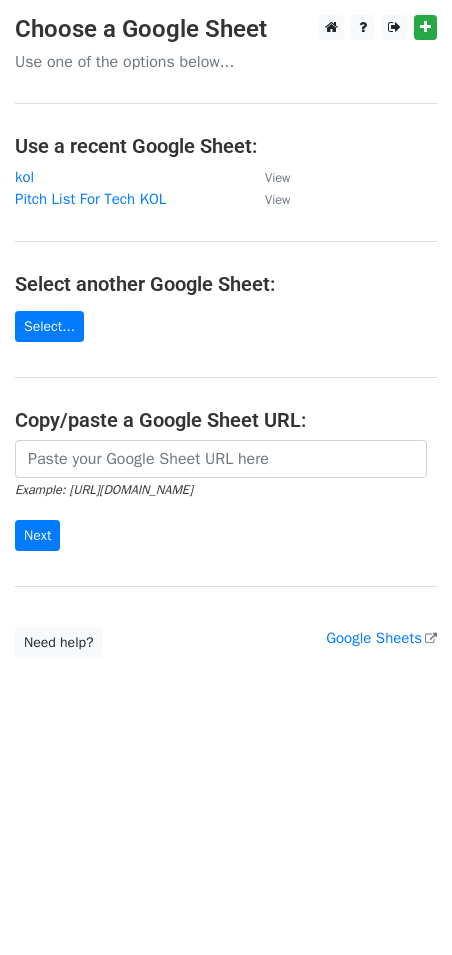 scroll, scrollTop: 0, scrollLeft: 0, axis: both 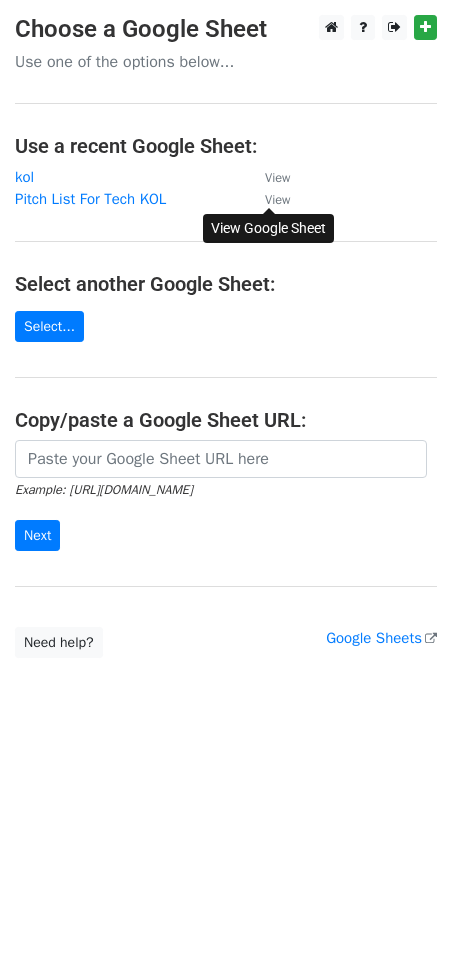click on "View" at bounding box center [277, 200] 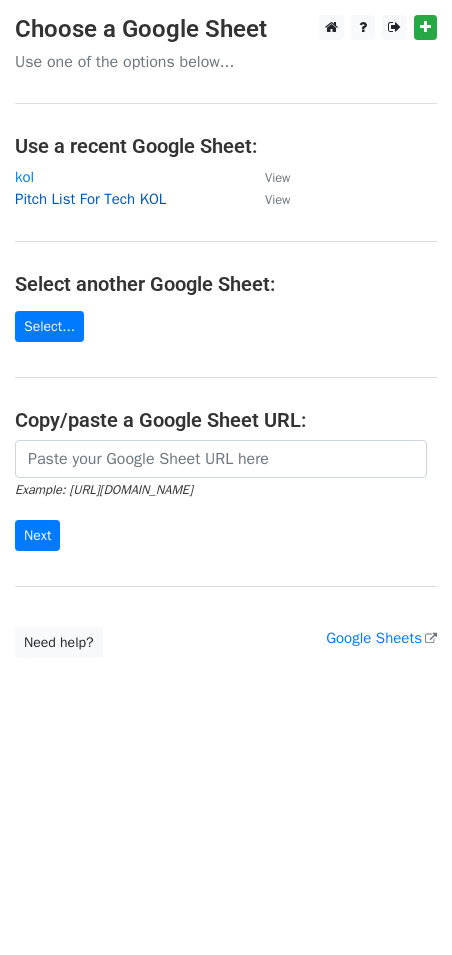 click on "Pitch List For Tech KOL" at bounding box center (90, 199) 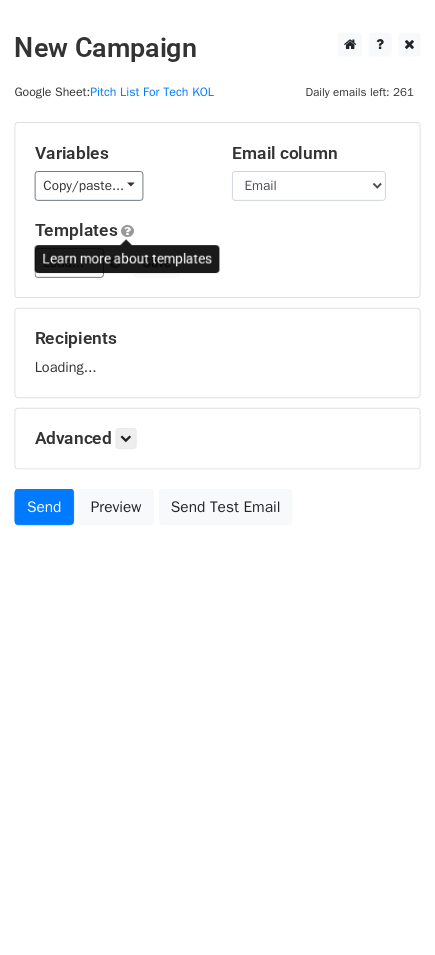 scroll, scrollTop: 0, scrollLeft: 0, axis: both 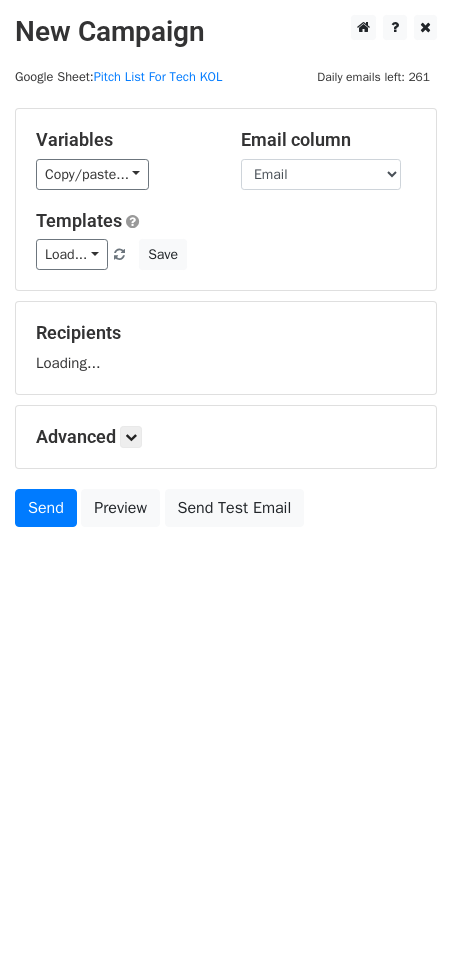 click on "Load...
D1 5
D1 4
D1
D1 2
V1邮件司司
V1-Thuraya
2
D1 12 Brush Head
D1对比视频
Pocket Air Pump_wheelchair
吹吹旧版
C2工具箱-司
3.6V直柄
Hoto Electric Spin Scrubber
12v
ESS-C1
清洁刷vl
C1清洁刷司司
清洁刷in
Pocket Air Pump_YouTube
Save" at bounding box center (226, 254) 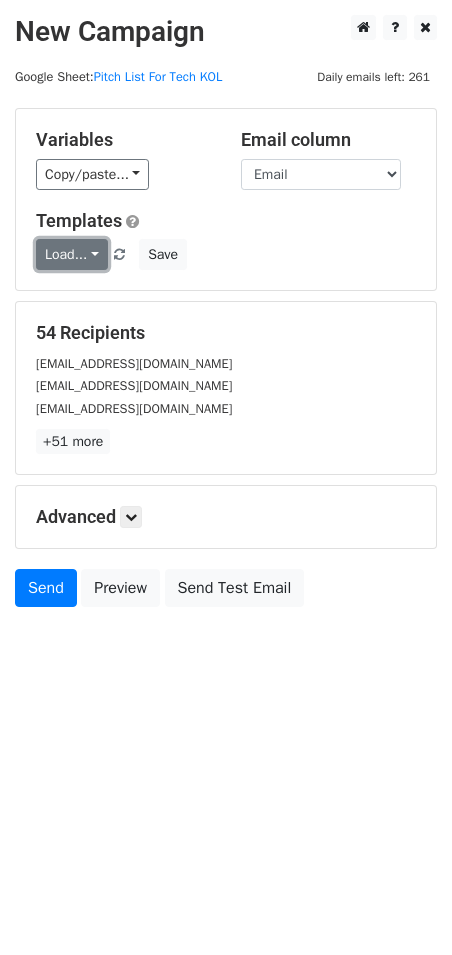 click on "Load..." at bounding box center [72, 254] 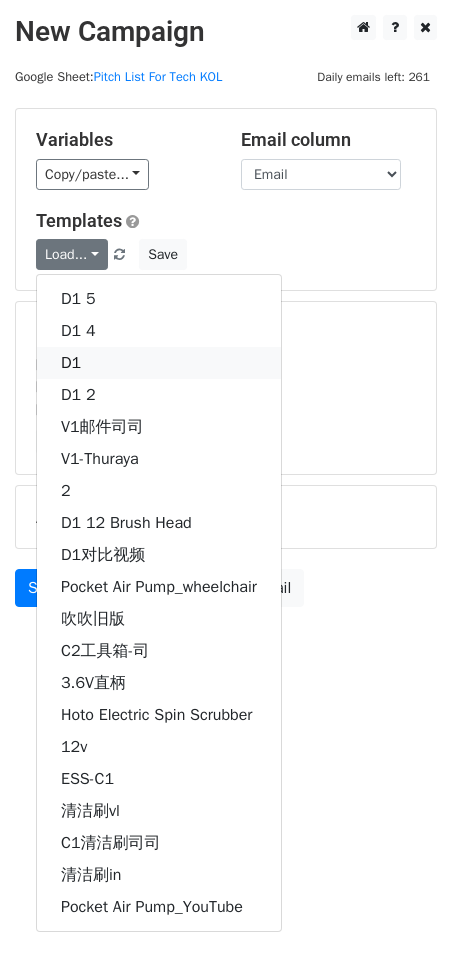 click on "D1" at bounding box center [159, 363] 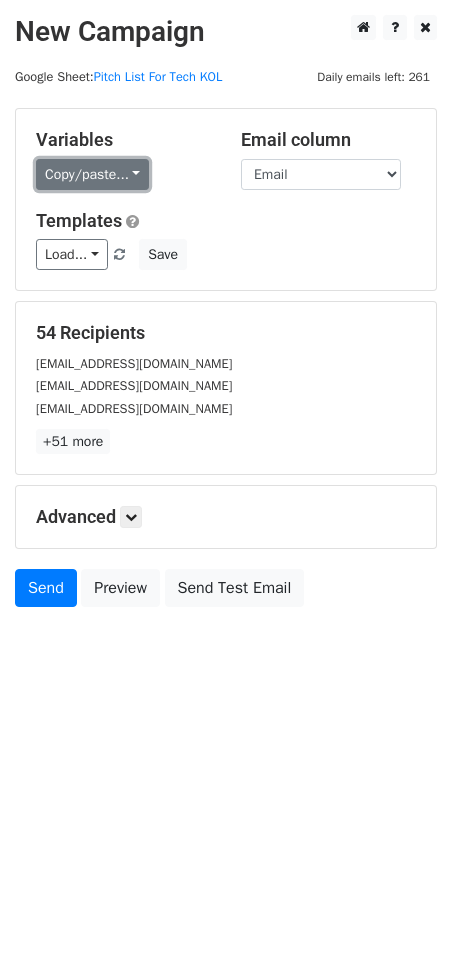 click on "Copy/paste..." at bounding box center (92, 174) 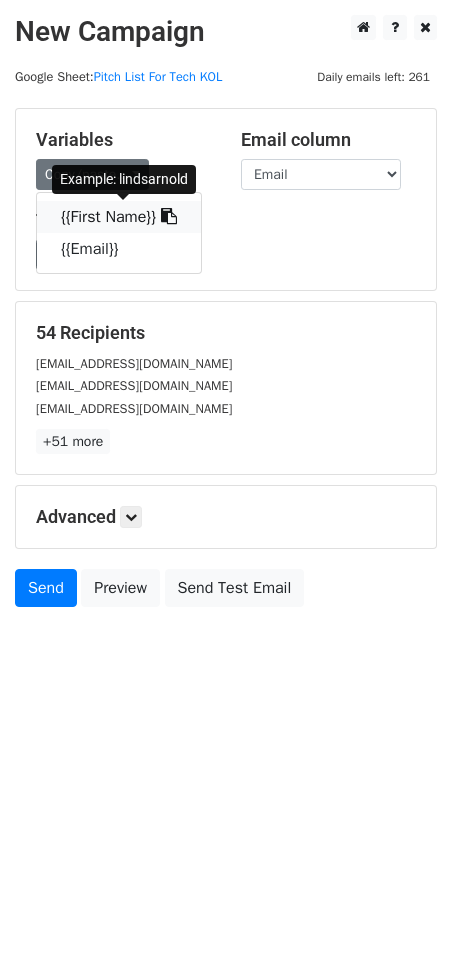 click at bounding box center [169, 216] 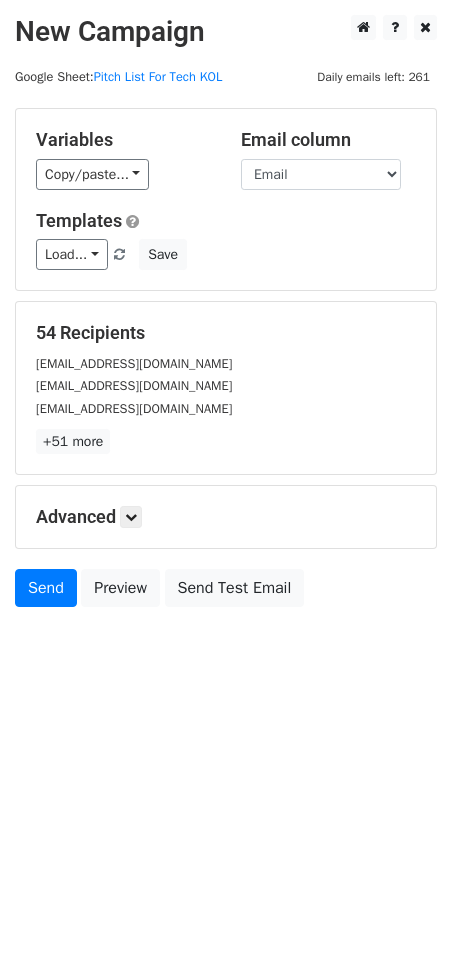 click on "New Campaign
Daily emails left: 261
Google Sheet:
Pitch List For Tech KOL
Variables
Copy/paste...
{{First Name}}
{{Email}}
Email column
First Name
Email
Templates
Load...
D1 5
D1 4
D1
D1 2
V1邮件司司
V1-Thuraya
2
D1 12 Brush Head
D1对比视频
Pocket Air Pump_wheelchair
吹吹旧版
C2工具箱-司
3.6V直柄
Hoto Electric Spin Scrubber
12v
ESS-C1
清洁刷vl
C1清洁刷司司
清洁刷in
Pocket Air Pump_YouTube
Save
54 Recipients
teamlindsay@smithsaint.com
jordyn@smallscreenmarketing.com
jordan@connectmgt.com
+51 more
54 Recipients
×
teamlindsay@smithsaint.com
jordyn@smallscreenmarketing.com
jordan@connectmgt.com
jasmine.management@outlook.com
info@emloren.com
madisynpriest@gmail.com
flik@theflockagency.co.uk" at bounding box center (226, 477) 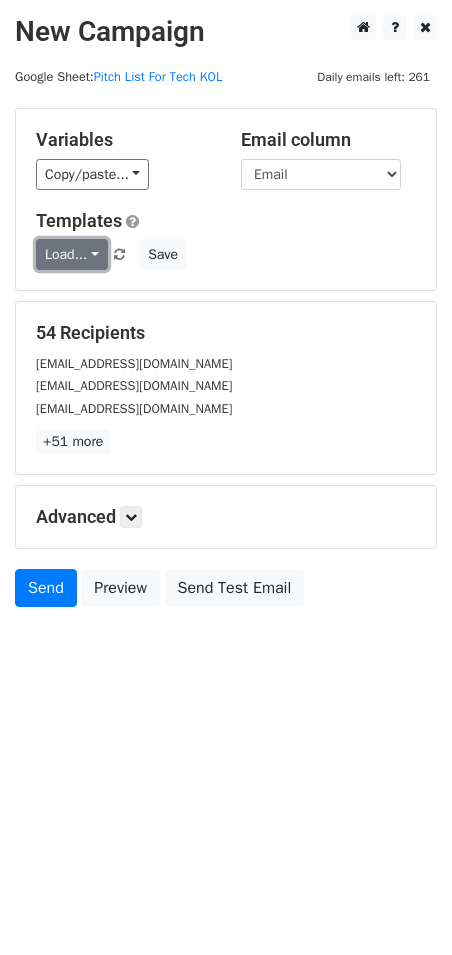 click on "Load..." at bounding box center (72, 254) 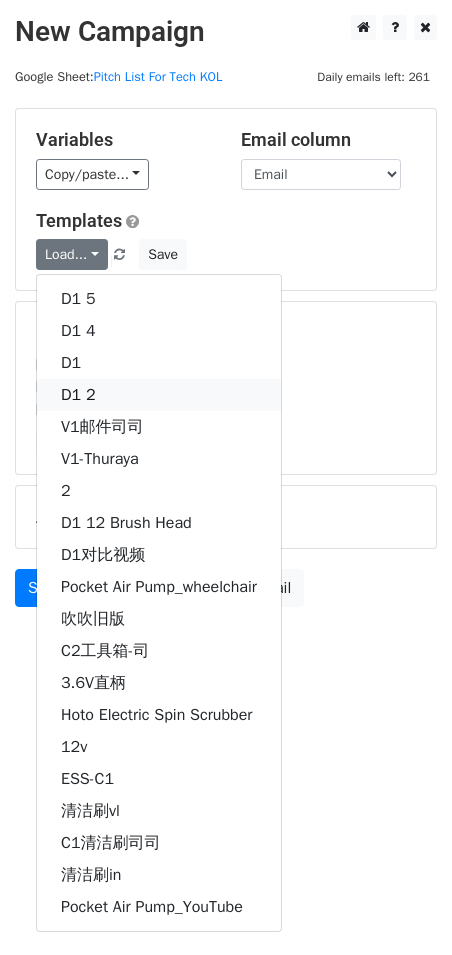 click on "D1 2" at bounding box center [159, 395] 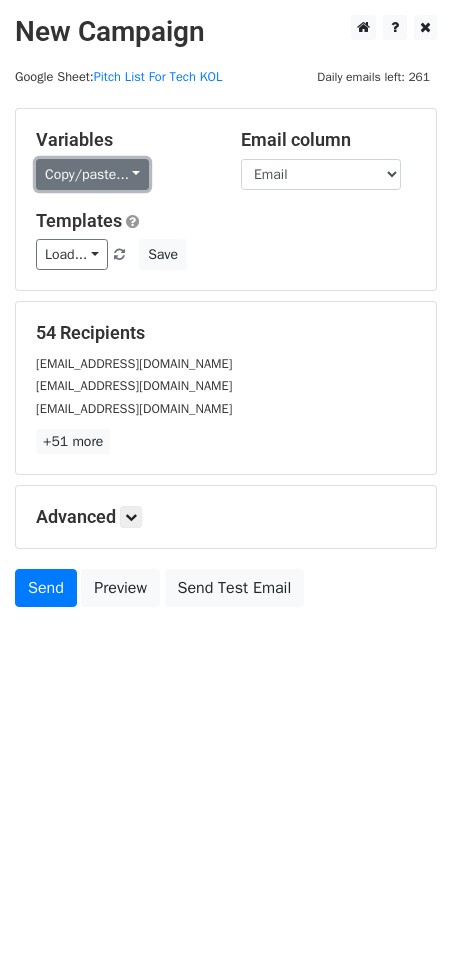 click on "Copy/paste..." at bounding box center (92, 174) 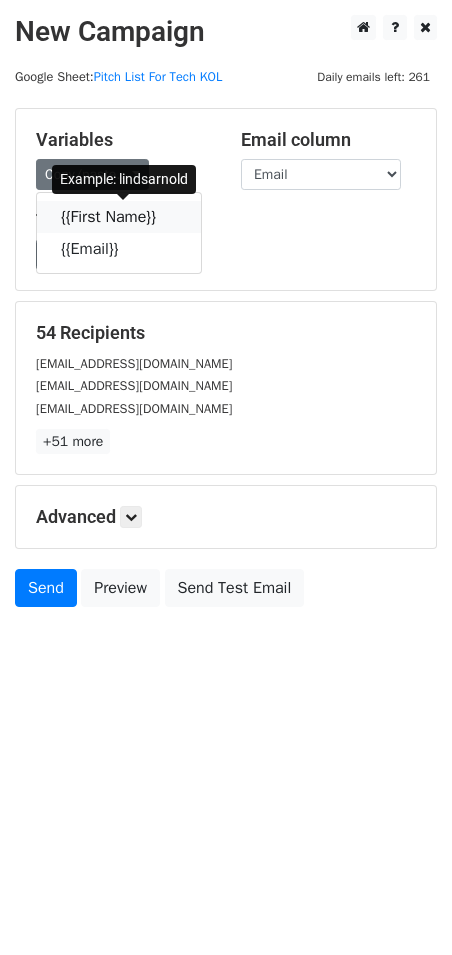 drag, startPoint x: 176, startPoint y: 214, endPoint x: 37, endPoint y: 271, distance: 150.23315 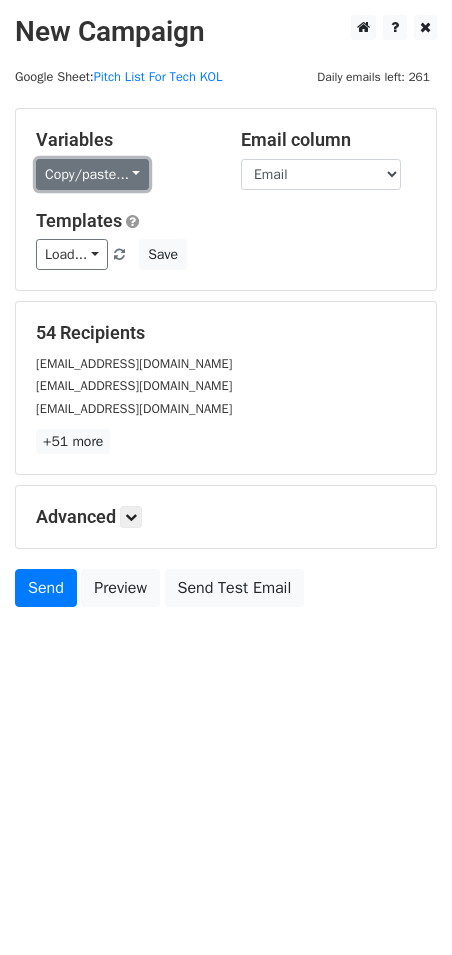 click on "Copy/paste..." at bounding box center [92, 174] 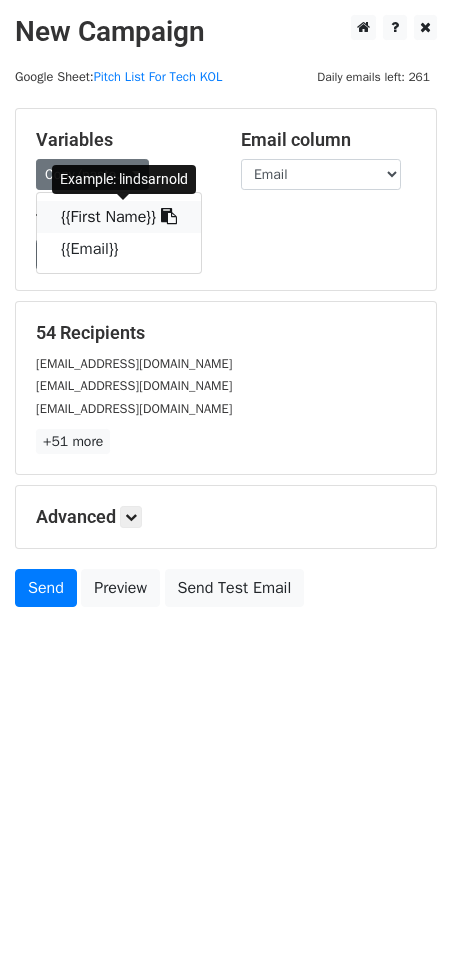 click at bounding box center [169, 216] 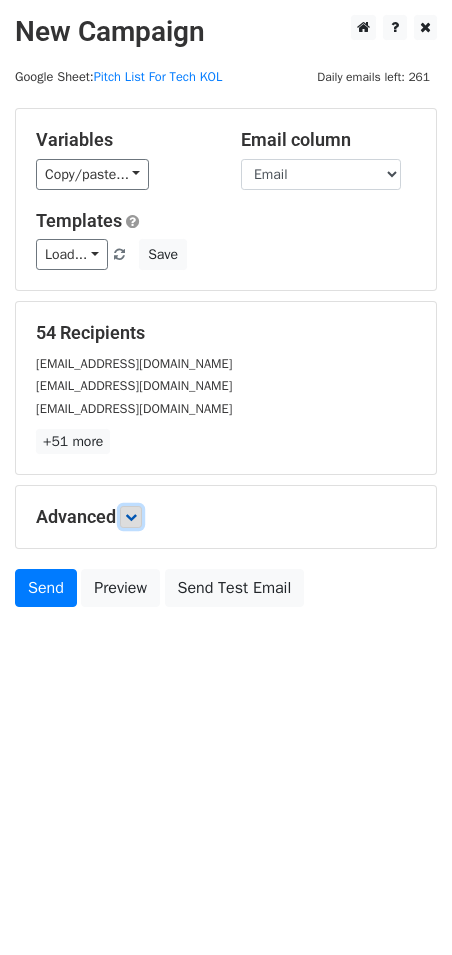 click at bounding box center (131, 517) 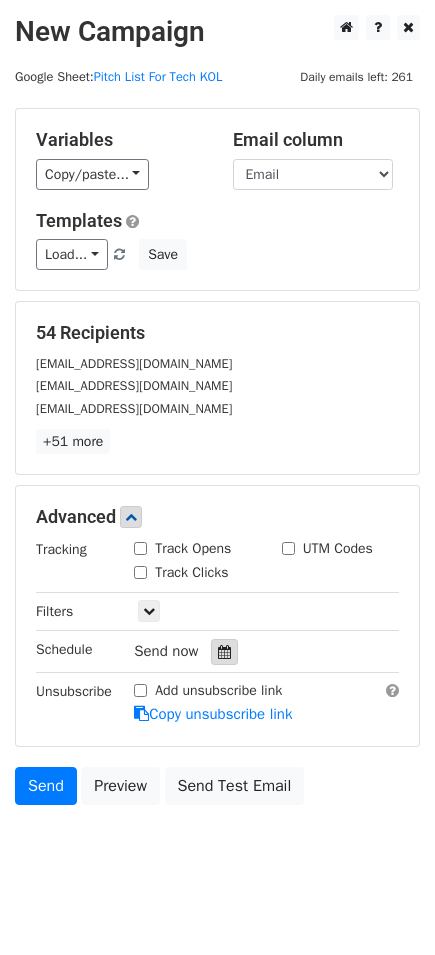 click at bounding box center (224, 652) 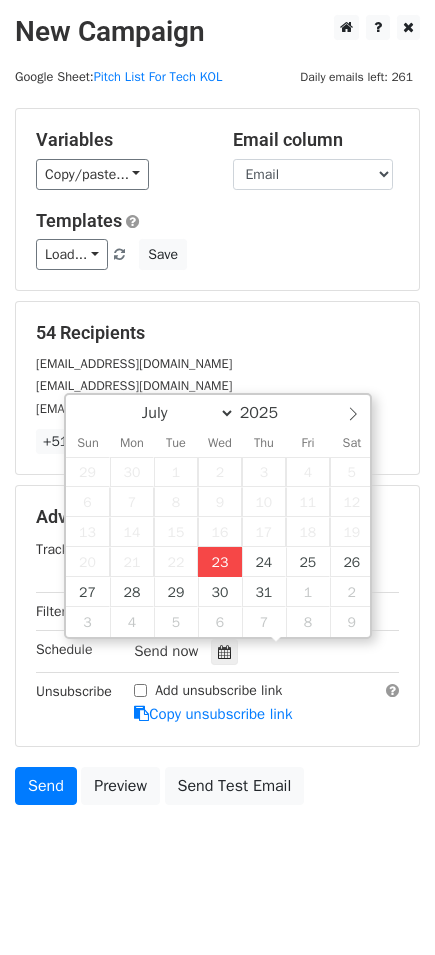 type on "2025-07-23 17:12" 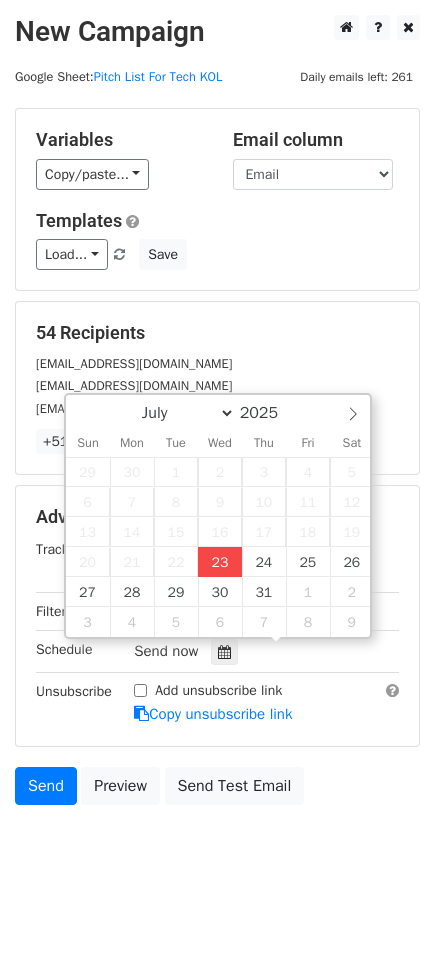 type on "05" 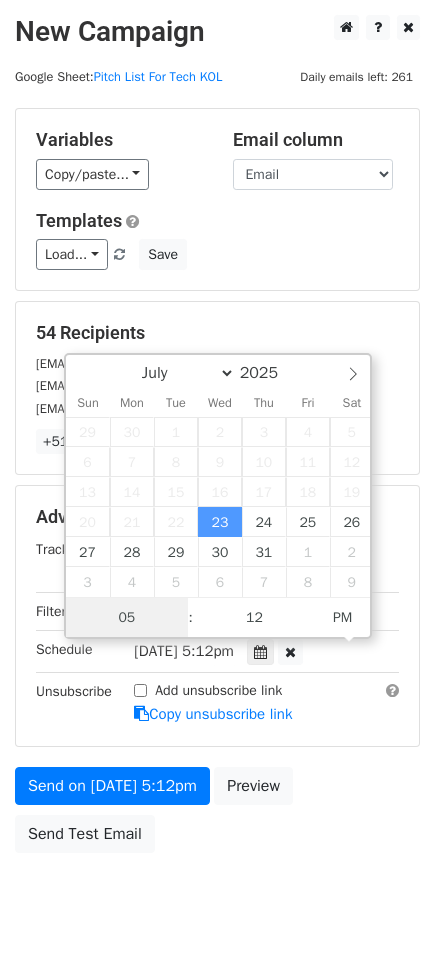 scroll, scrollTop: 1, scrollLeft: 0, axis: vertical 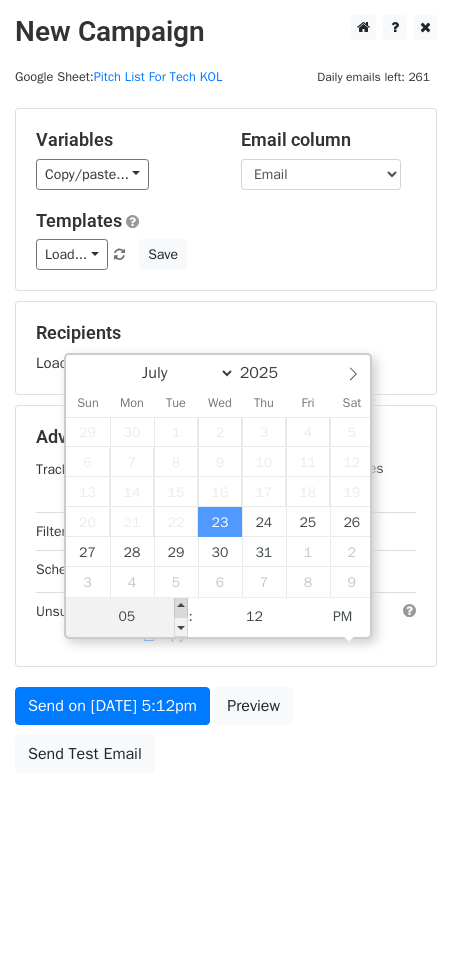 type on "2025-07-23 18:12" 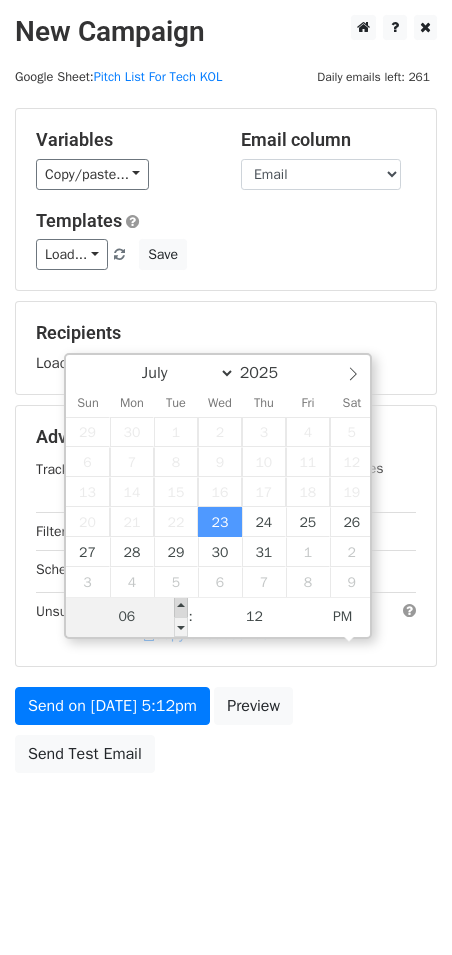 click at bounding box center (181, 607) 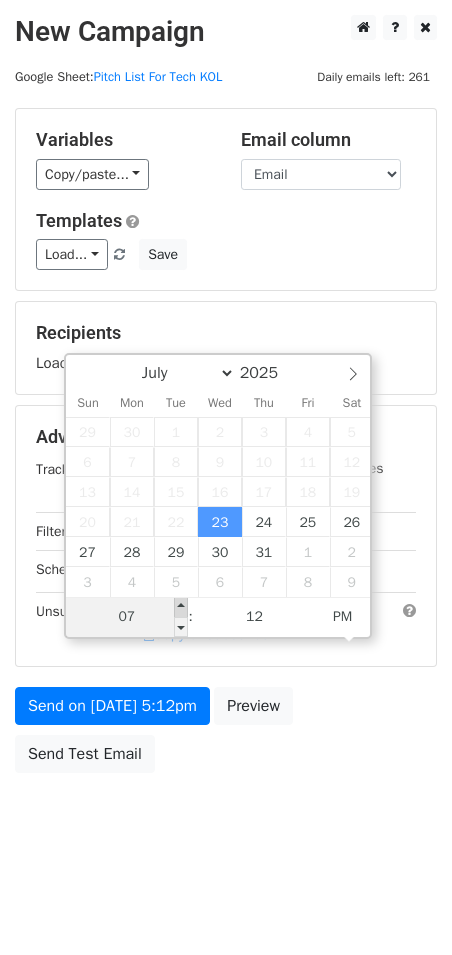 click at bounding box center [181, 607] 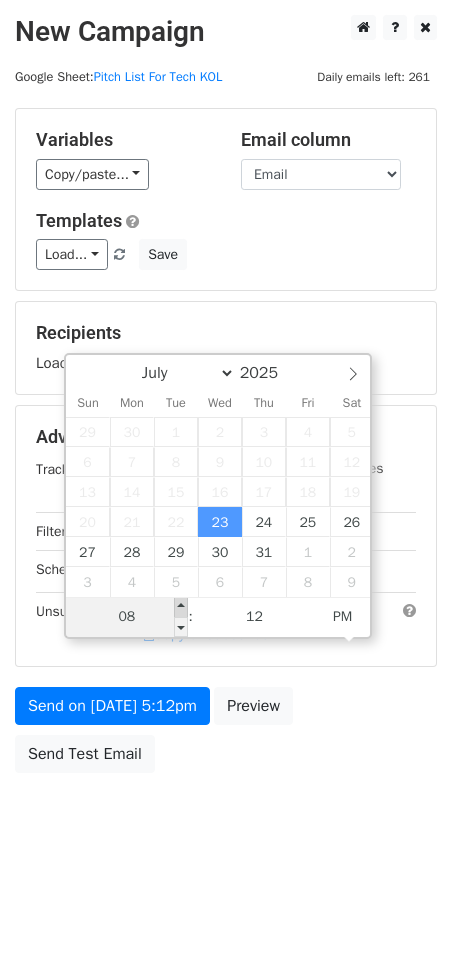 click at bounding box center [181, 607] 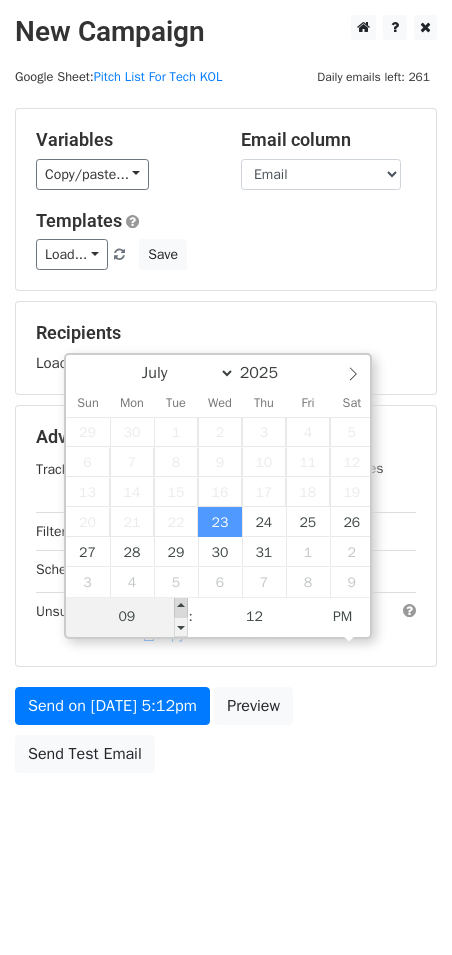 click at bounding box center (181, 607) 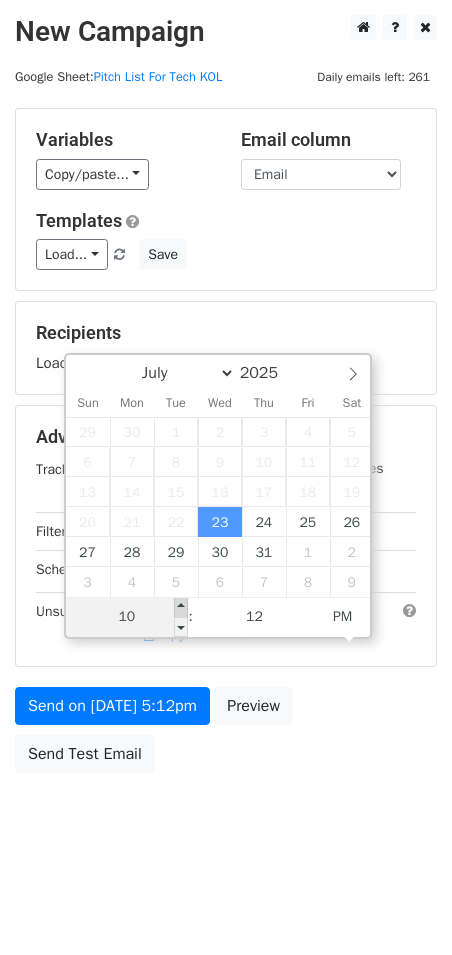 click at bounding box center [181, 607] 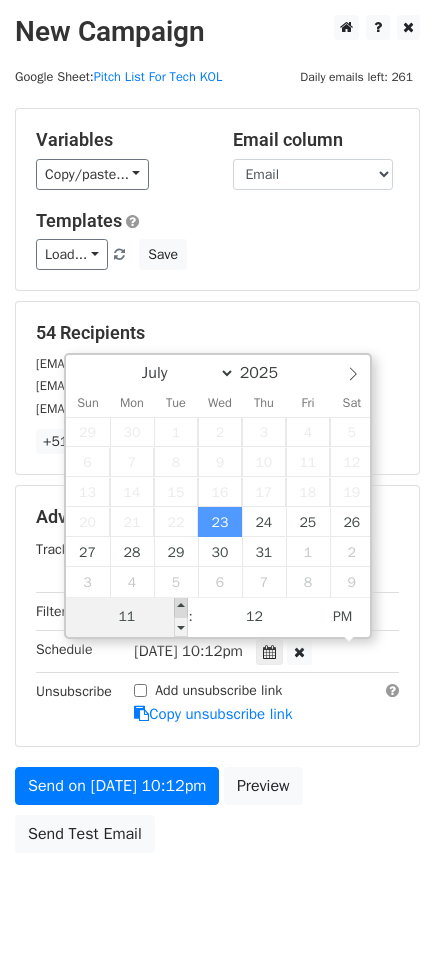 click at bounding box center (181, 607) 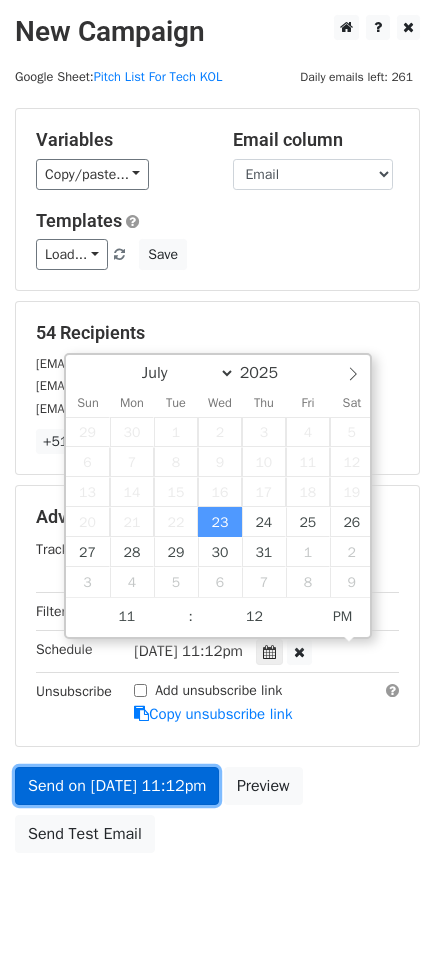 click on "Send on Jul 23 at 11:12pm" at bounding box center (117, 786) 